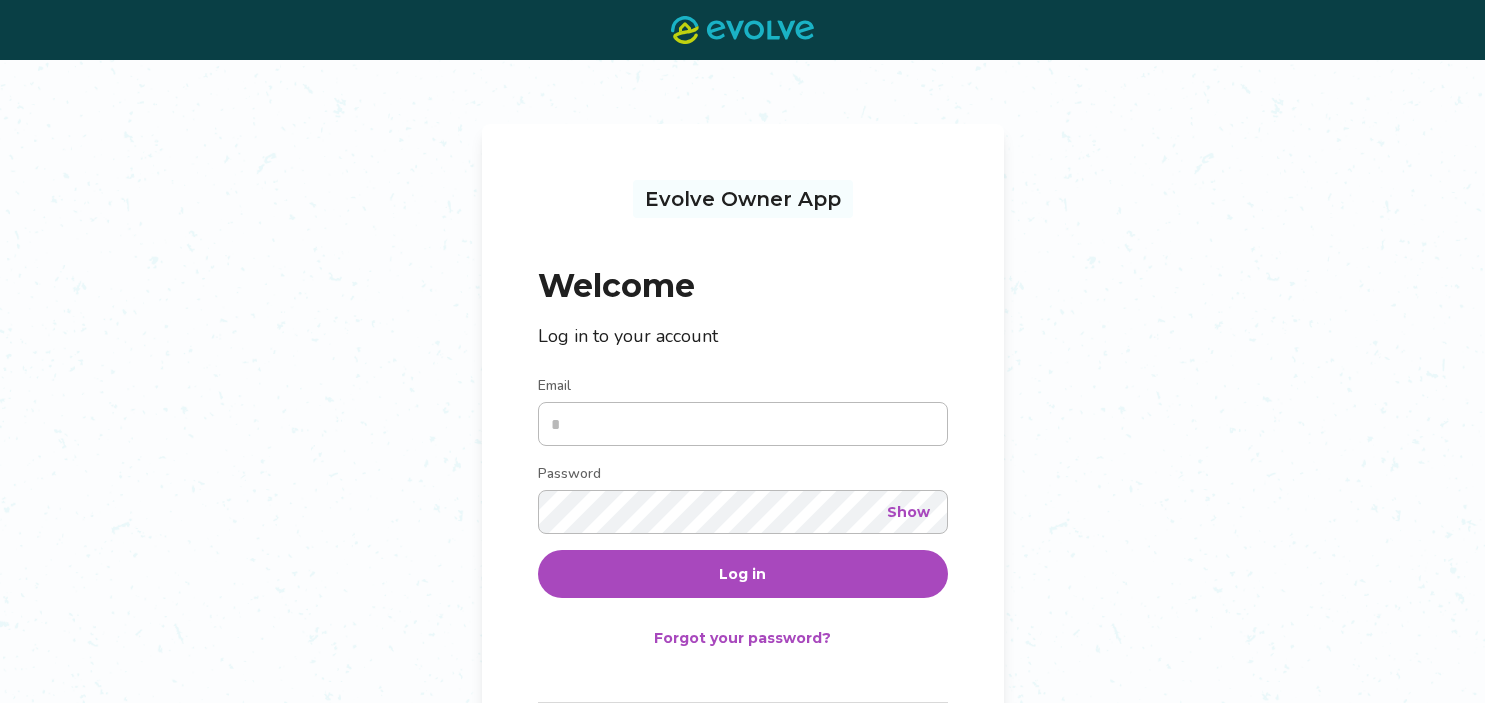 scroll, scrollTop: 0, scrollLeft: 0, axis: both 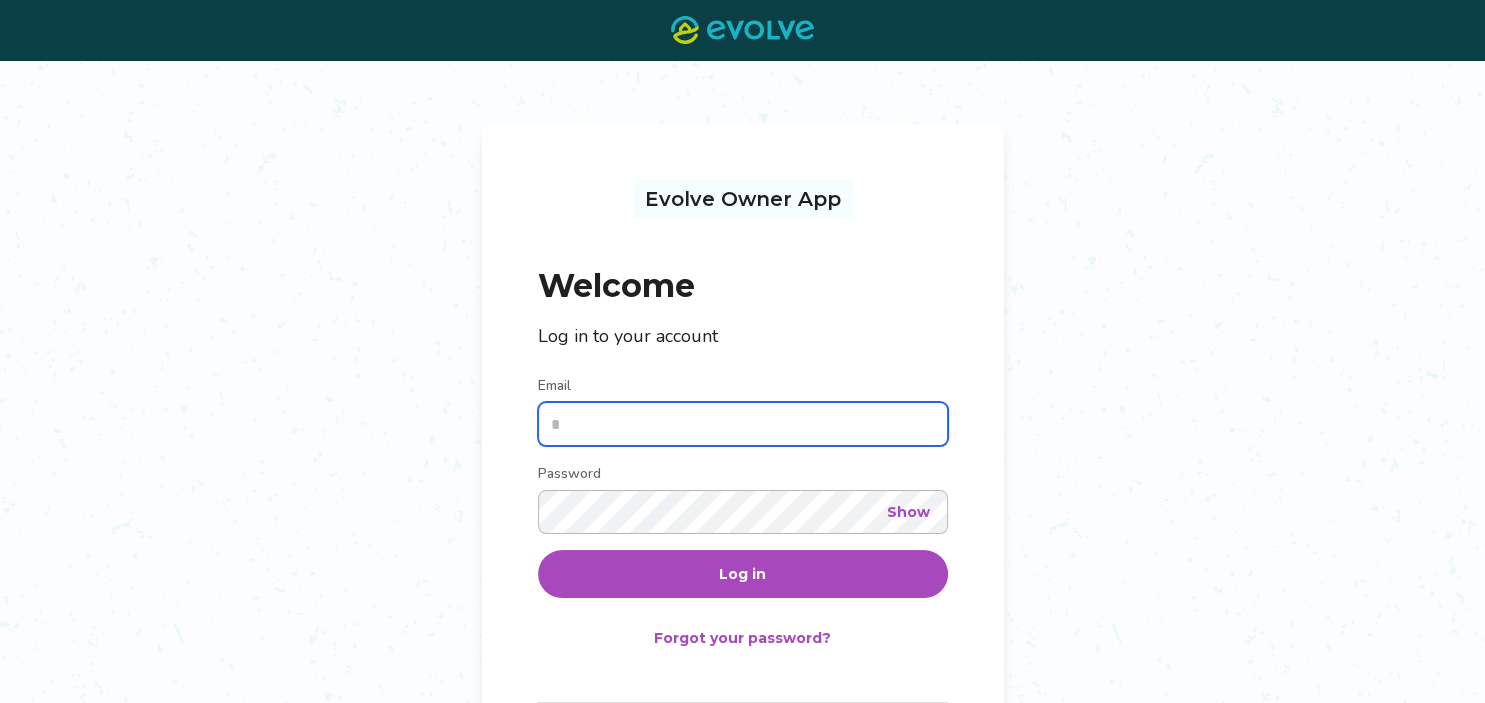 click on "Email" at bounding box center (743, 424) 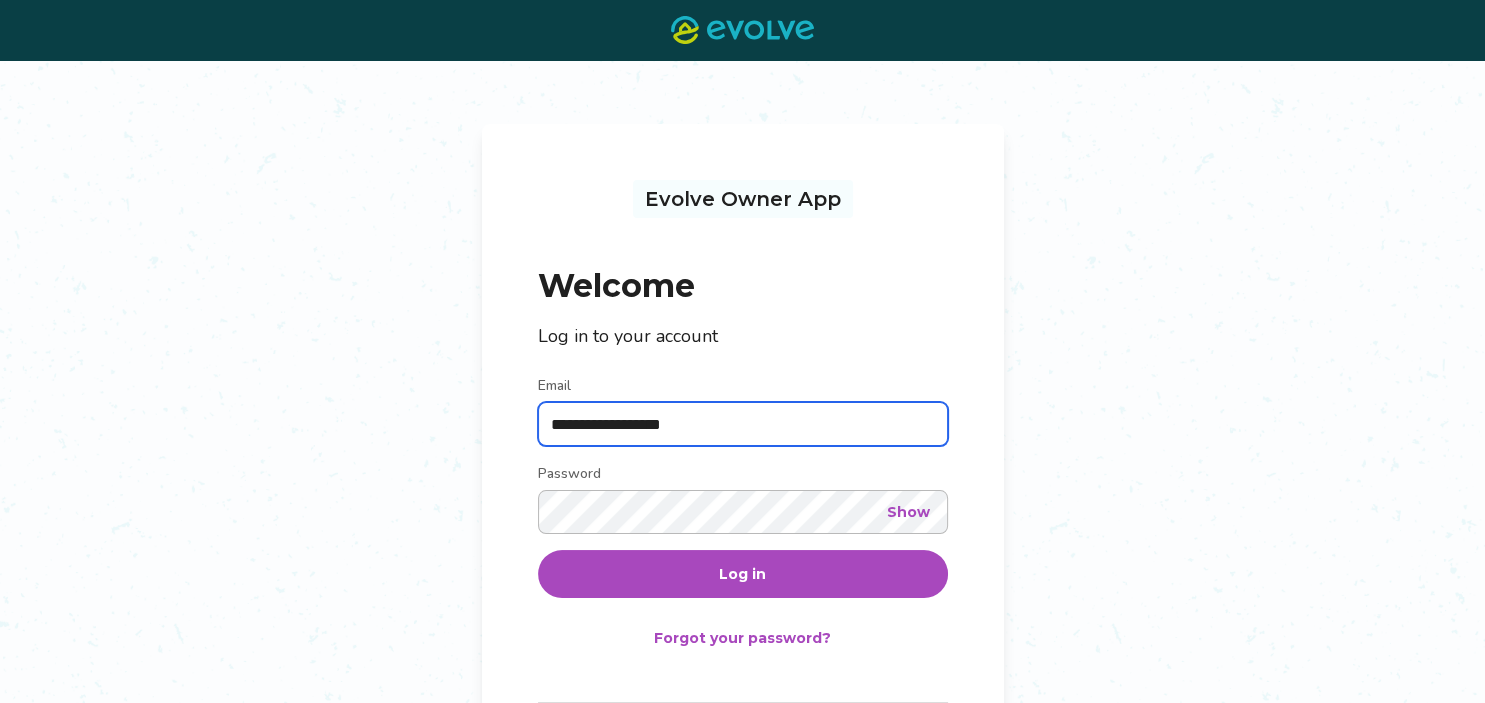 type on "**********" 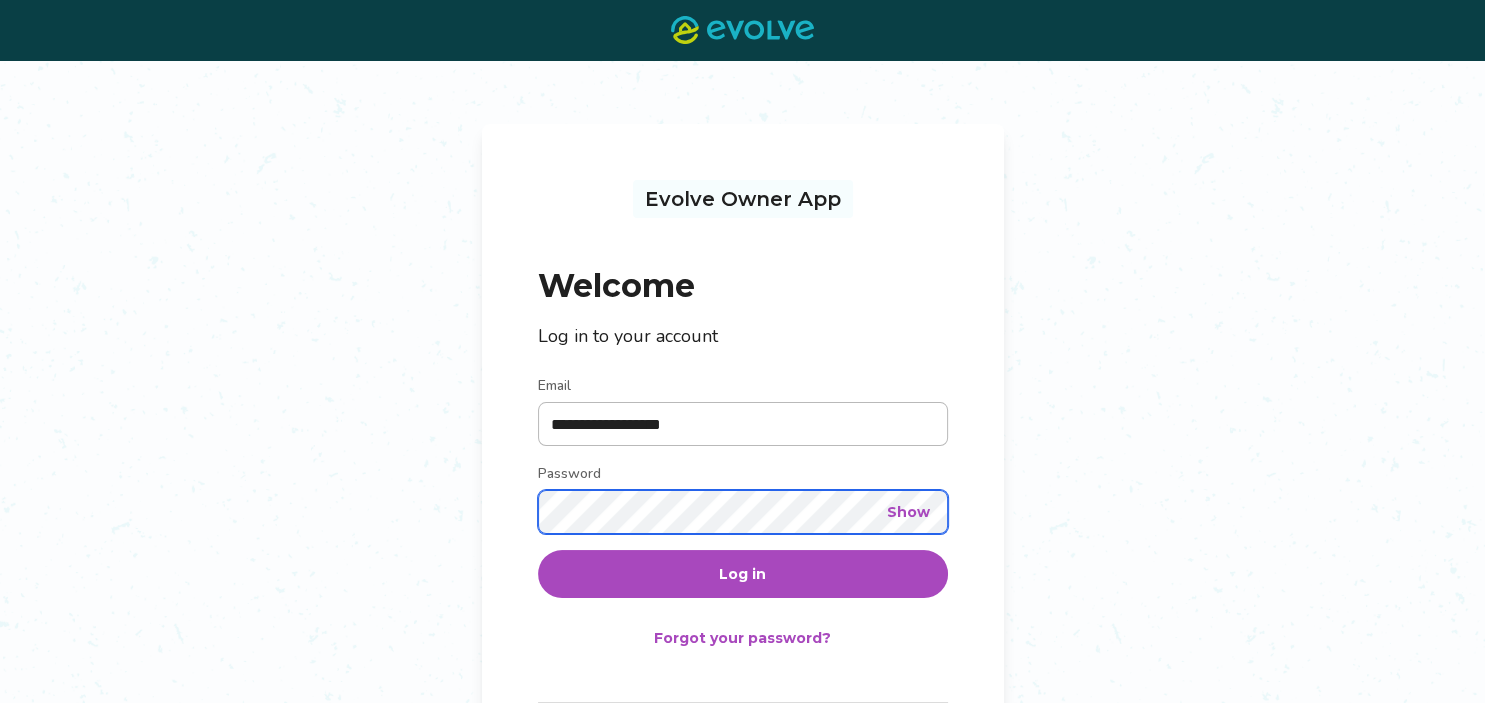 click on "Log in" at bounding box center (743, 574) 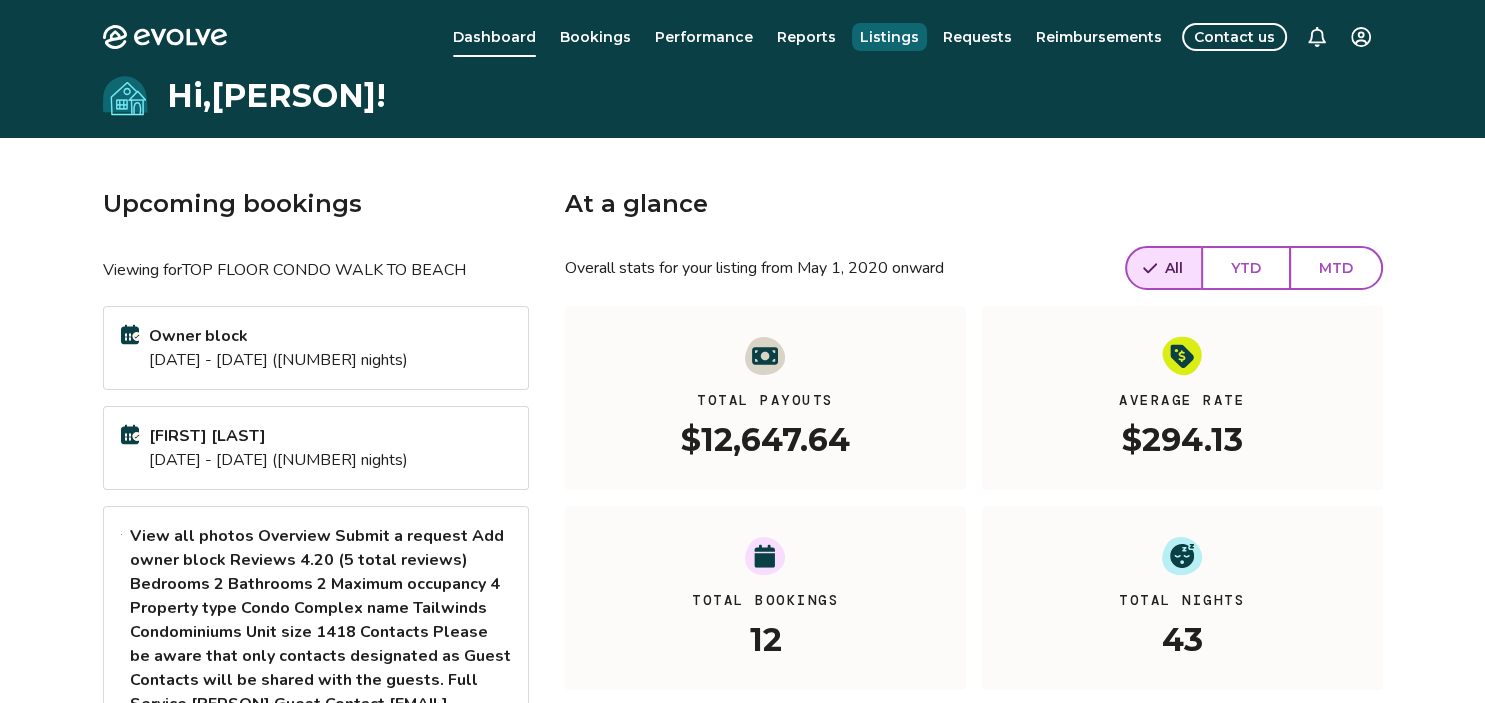 click on "Listings" at bounding box center [889, 37] 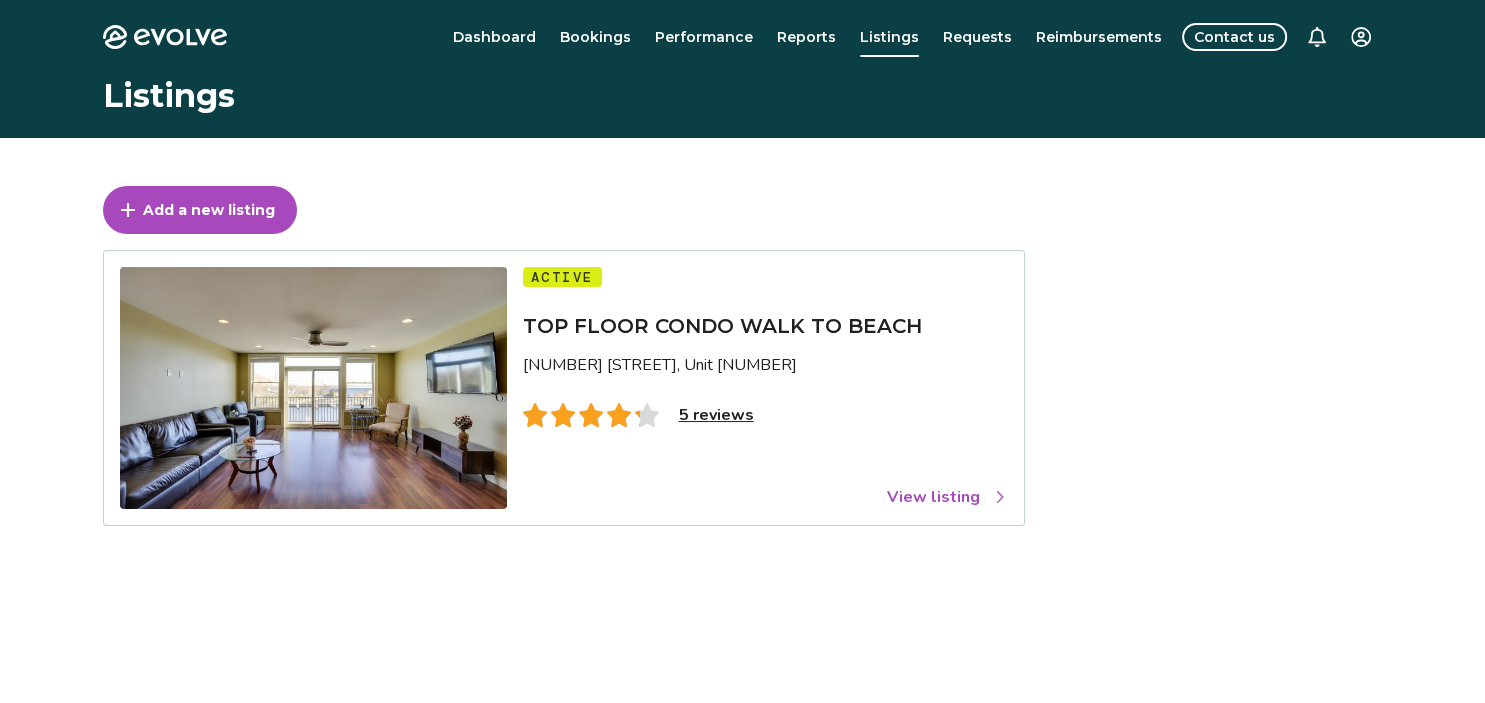 click on "View listing" at bounding box center (947, 497) 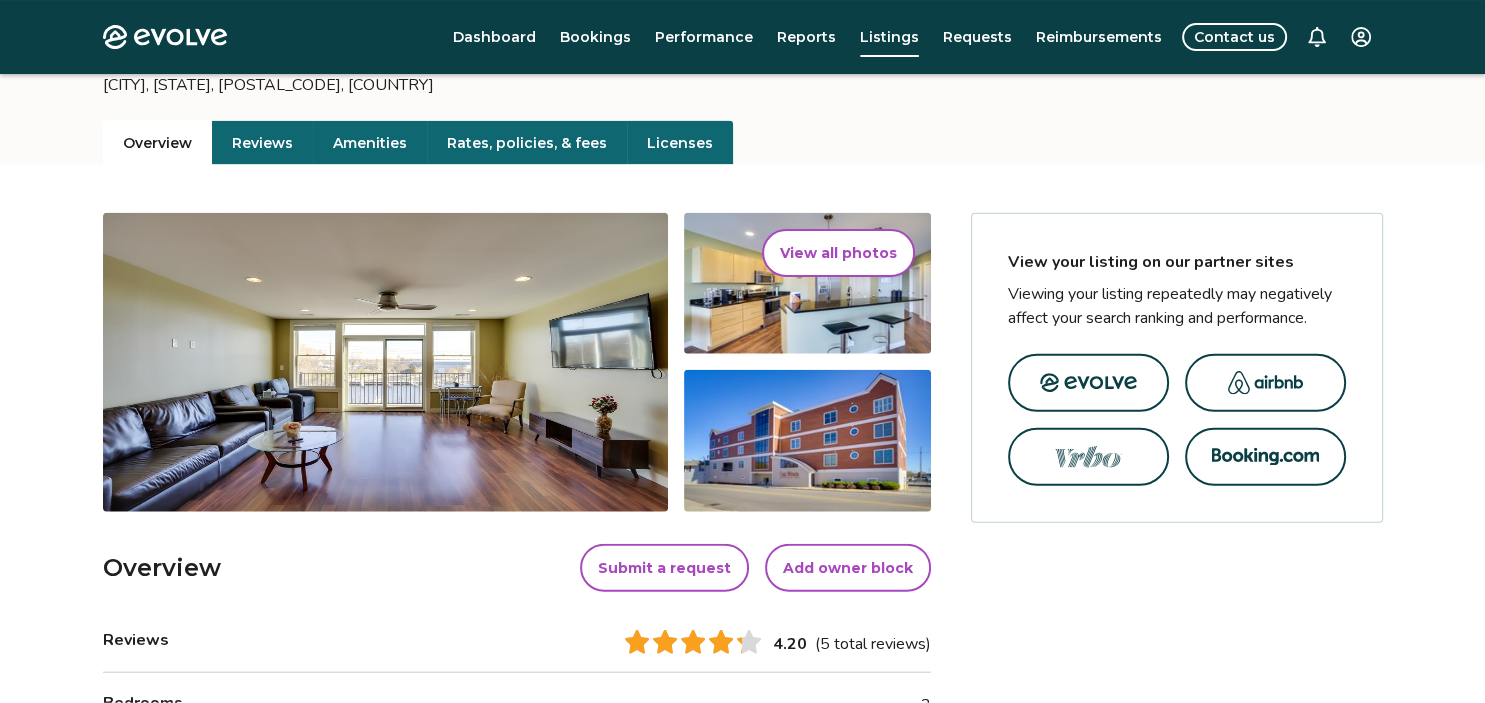 scroll, scrollTop: 105, scrollLeft: 0, axis: vertical 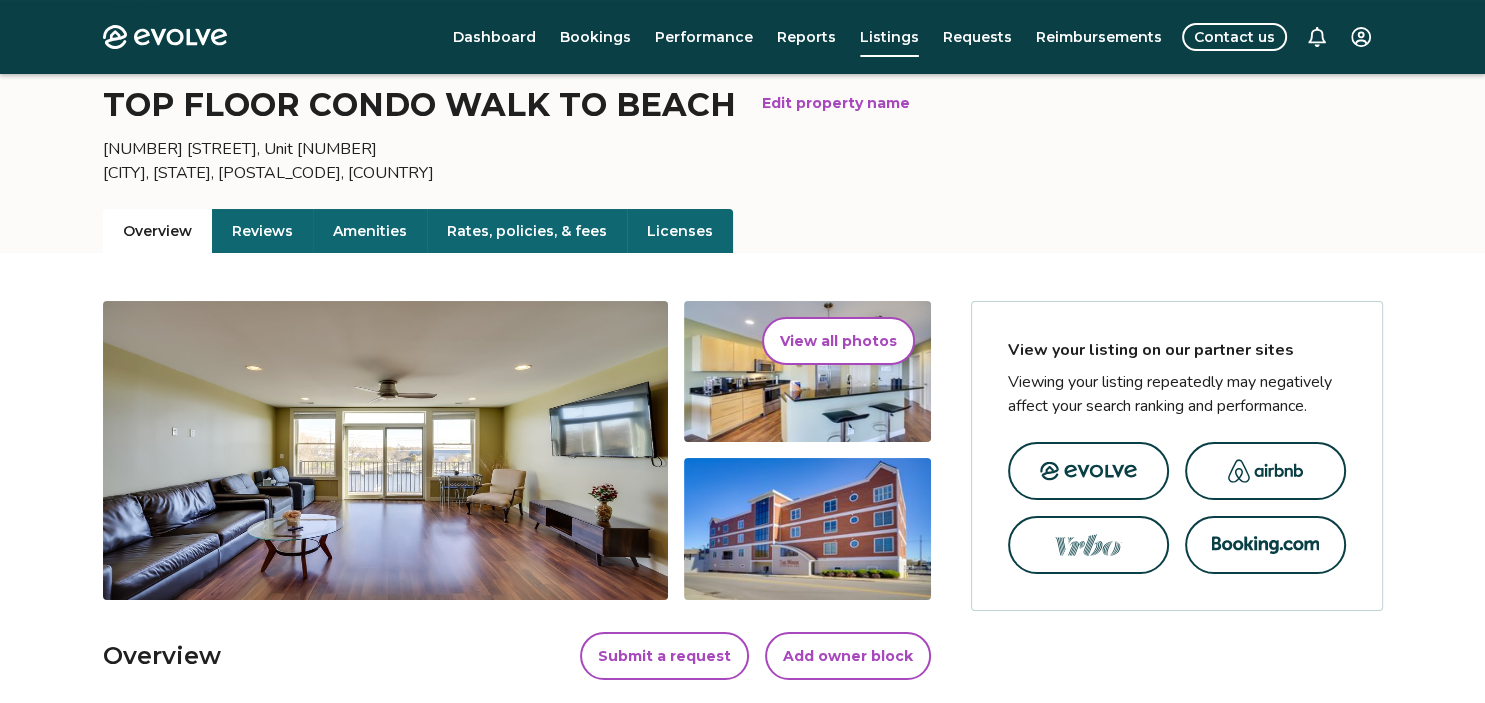 click on "Edit property name" at bounding box center (836, 103) 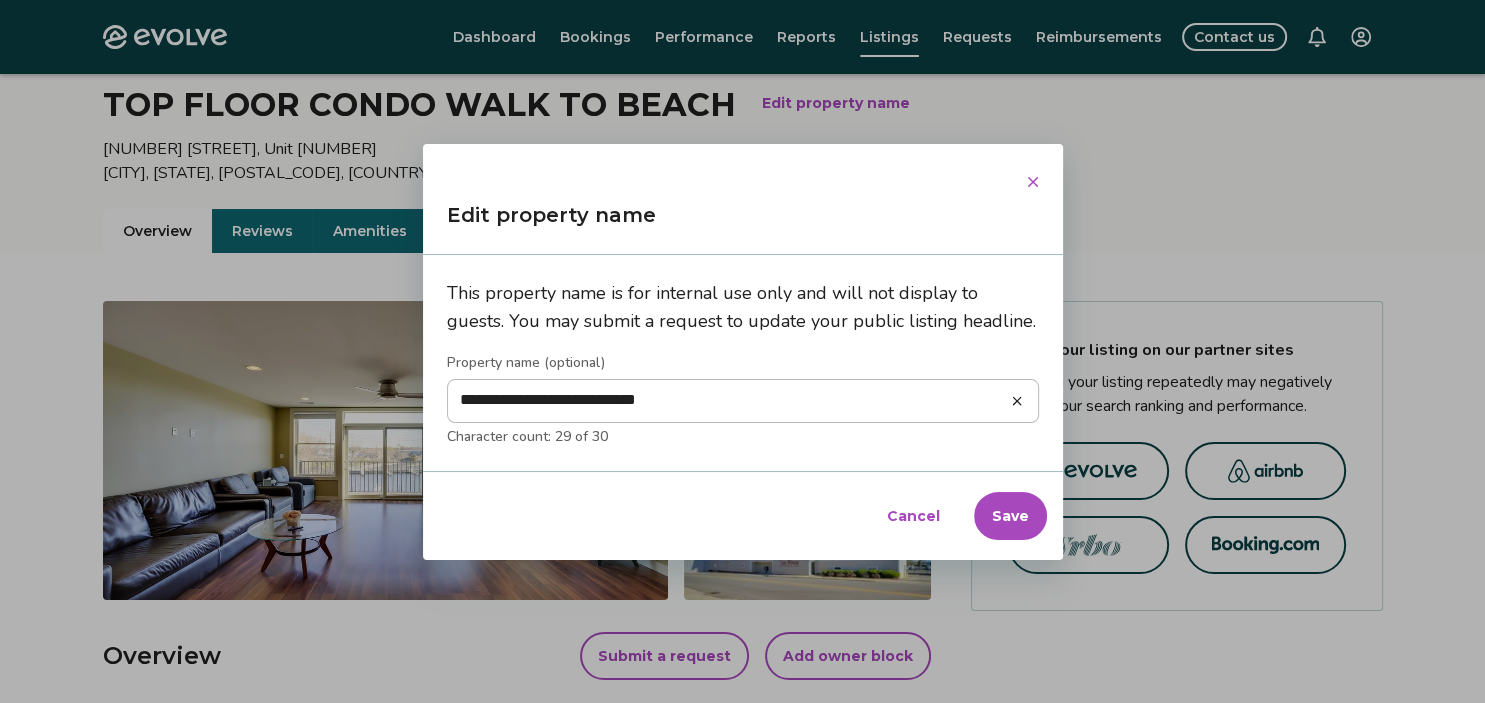 drag, startPoint x: 546, startPoint y: 398, endPoint x: 413, endPoint y: 401, distance: 133.03383 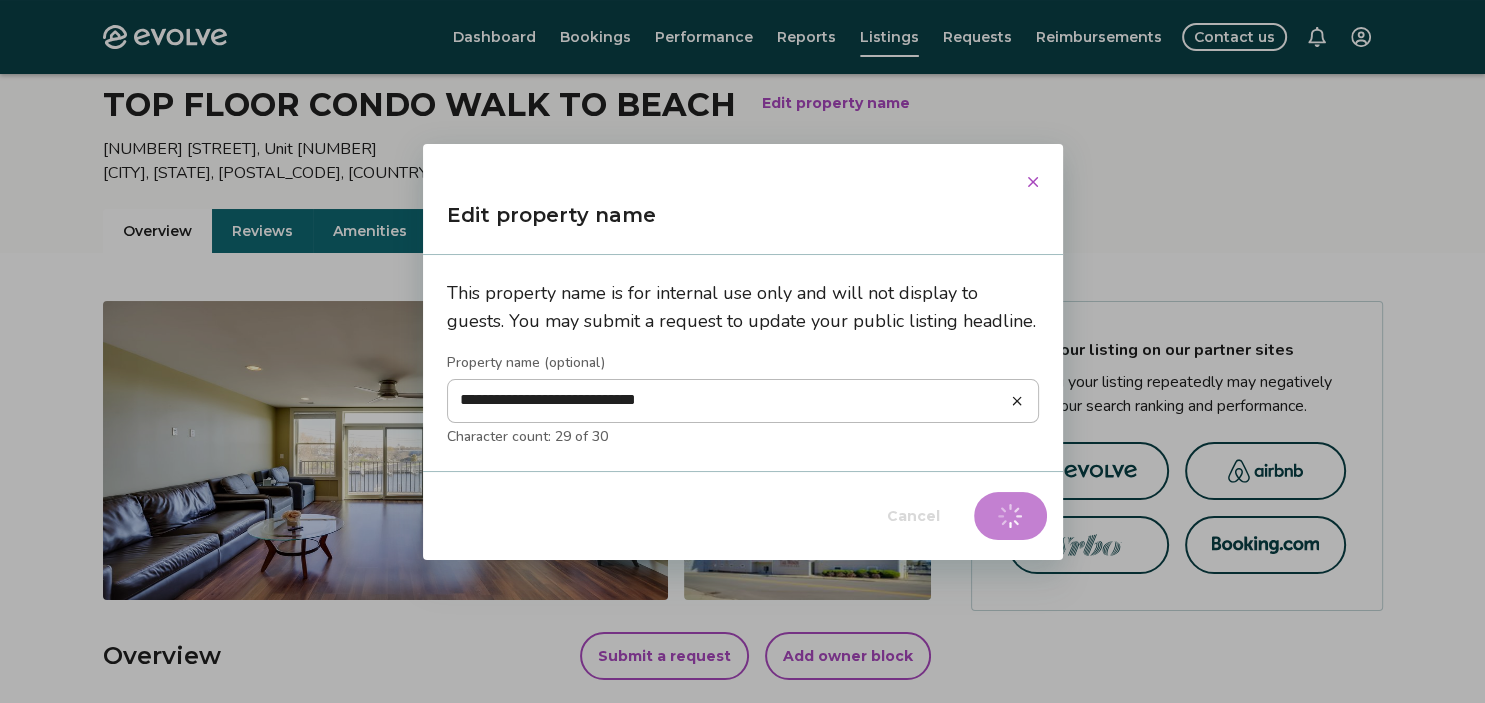 click 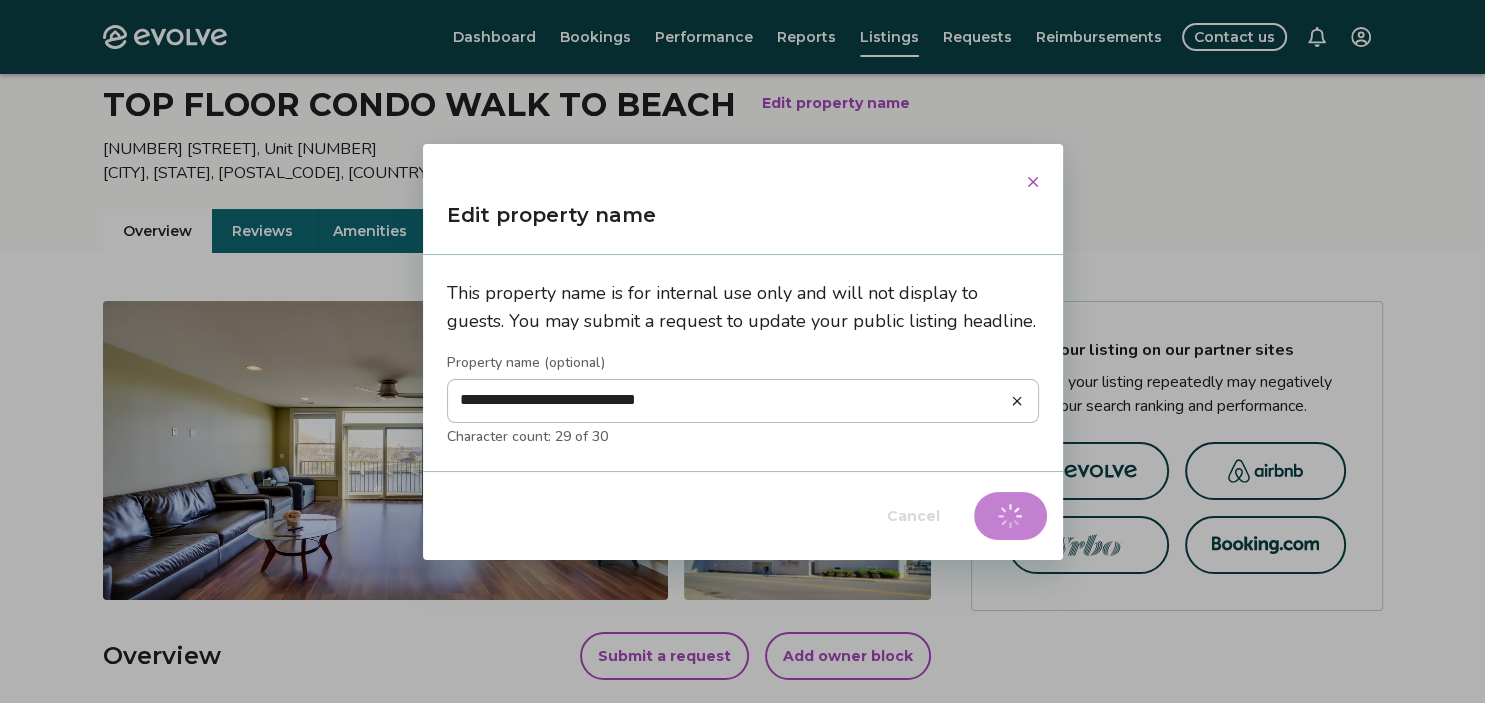 type on "*" 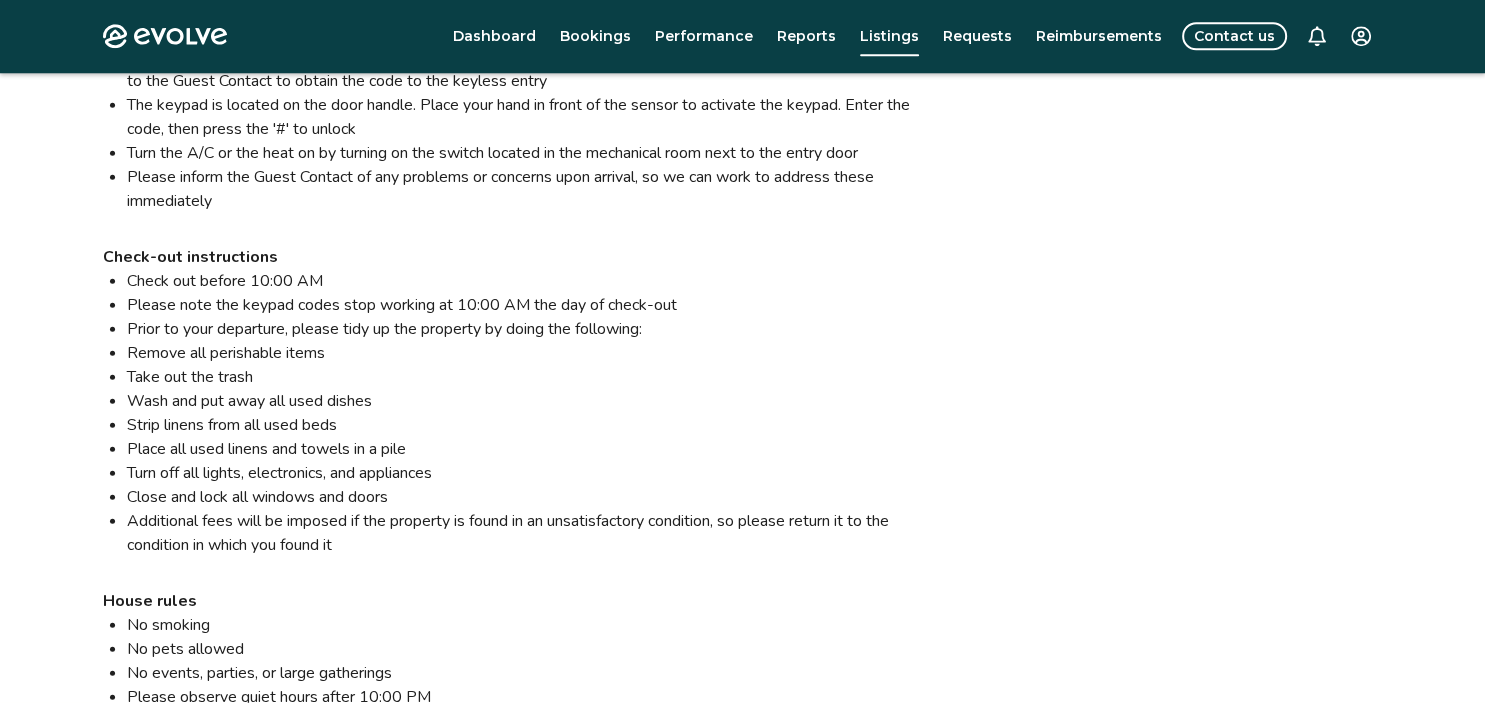 scroll, scrollTop: 1921, scrollLeft: 0, axis: vertical 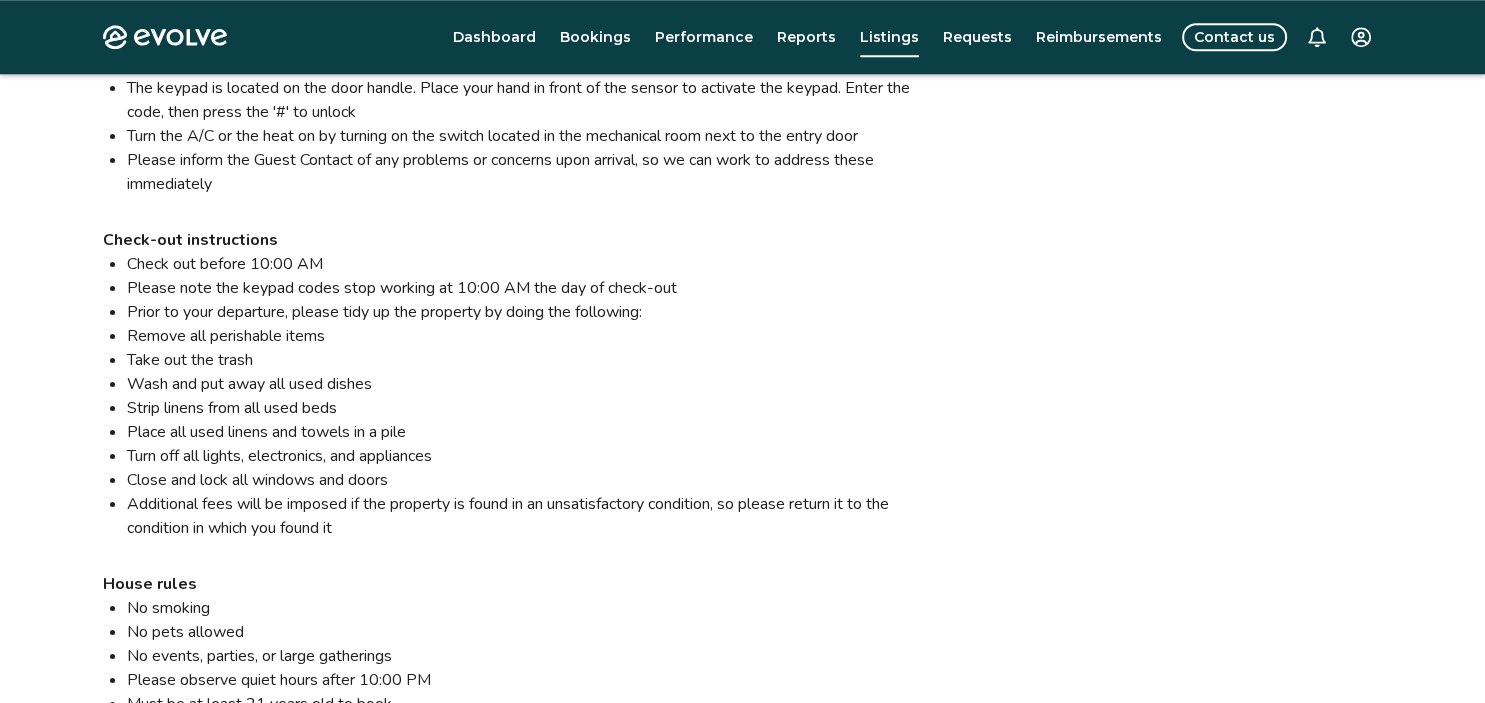 click on "Contact us" at bounding box center [1234, 37] 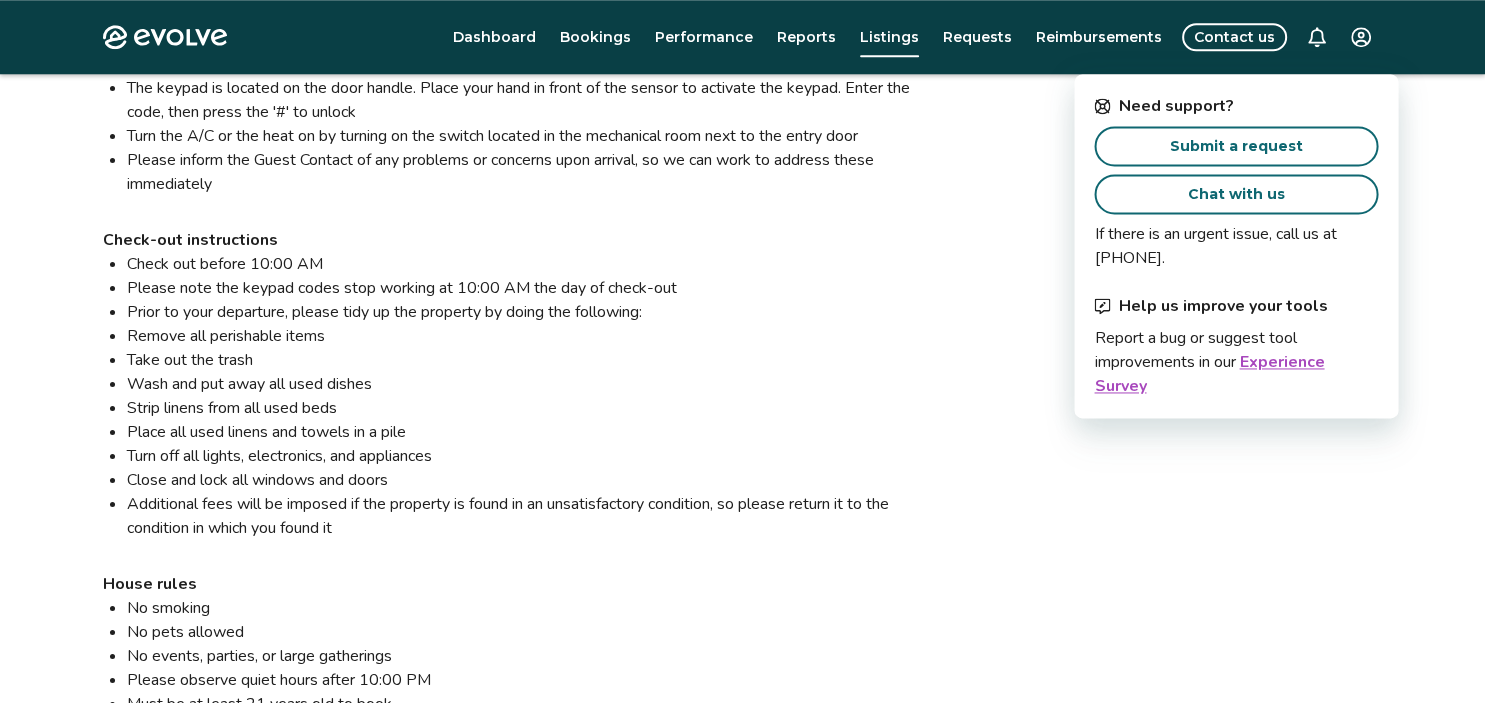 click on "Chat with us" at bounding box center [1236, 194] 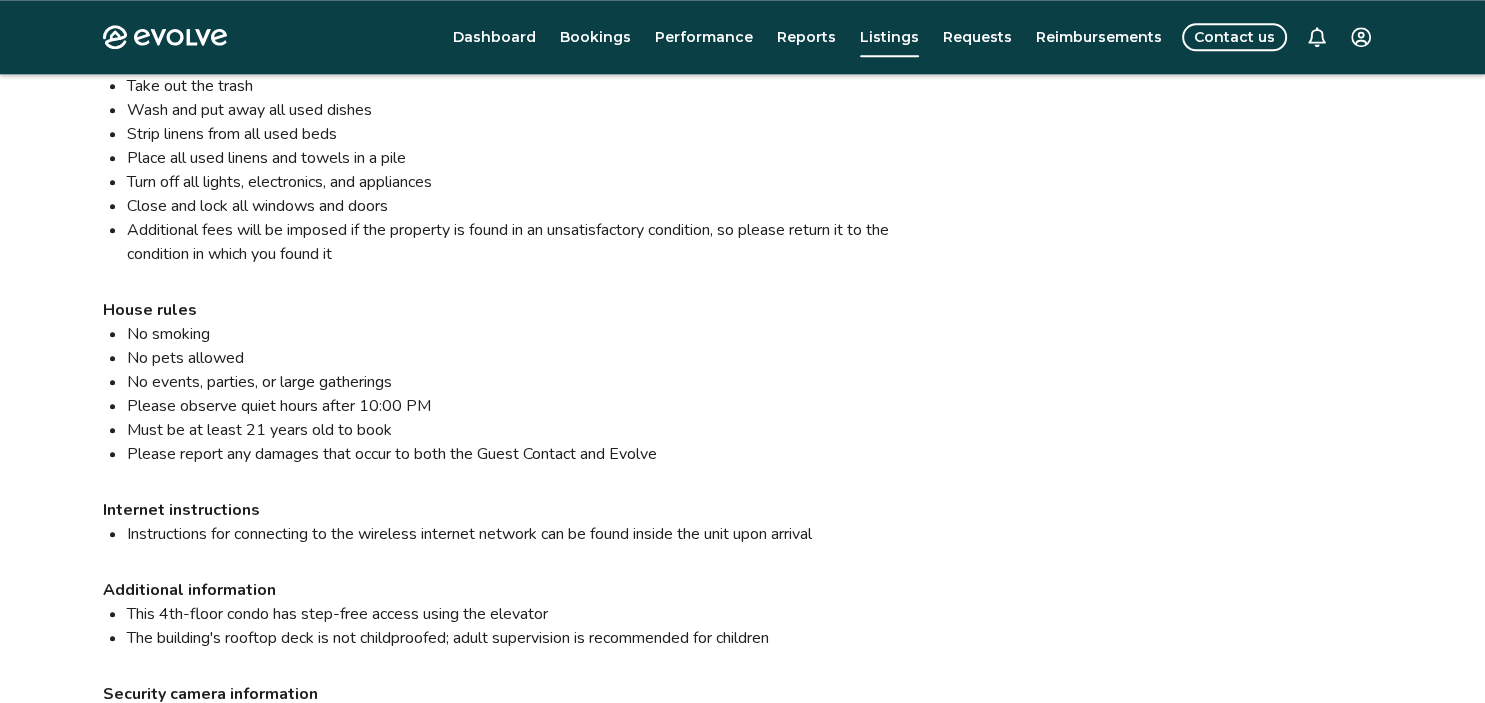 scroll, scrollTop: 2027, scrollLeft: 0, axis: vertical 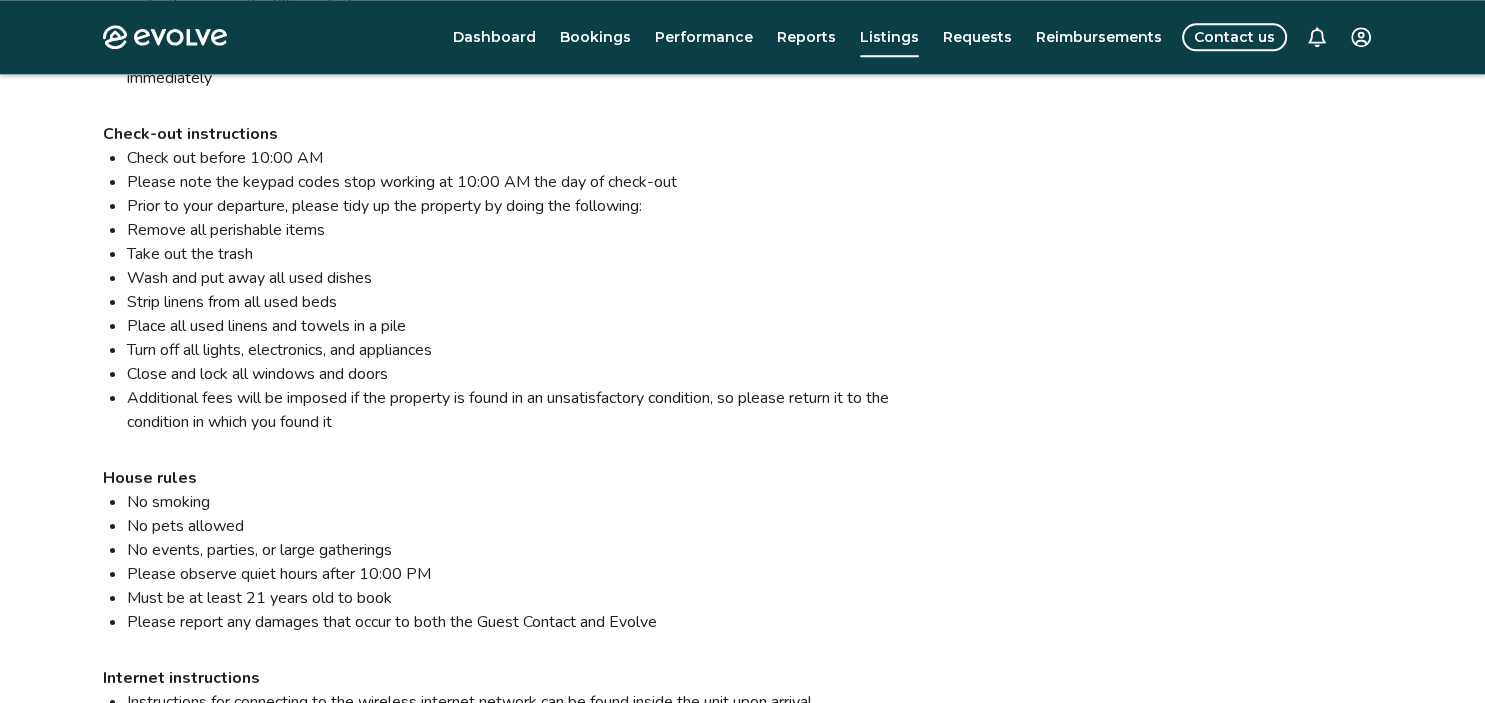 click on "Contact us" at bounding box center (1234, 37) 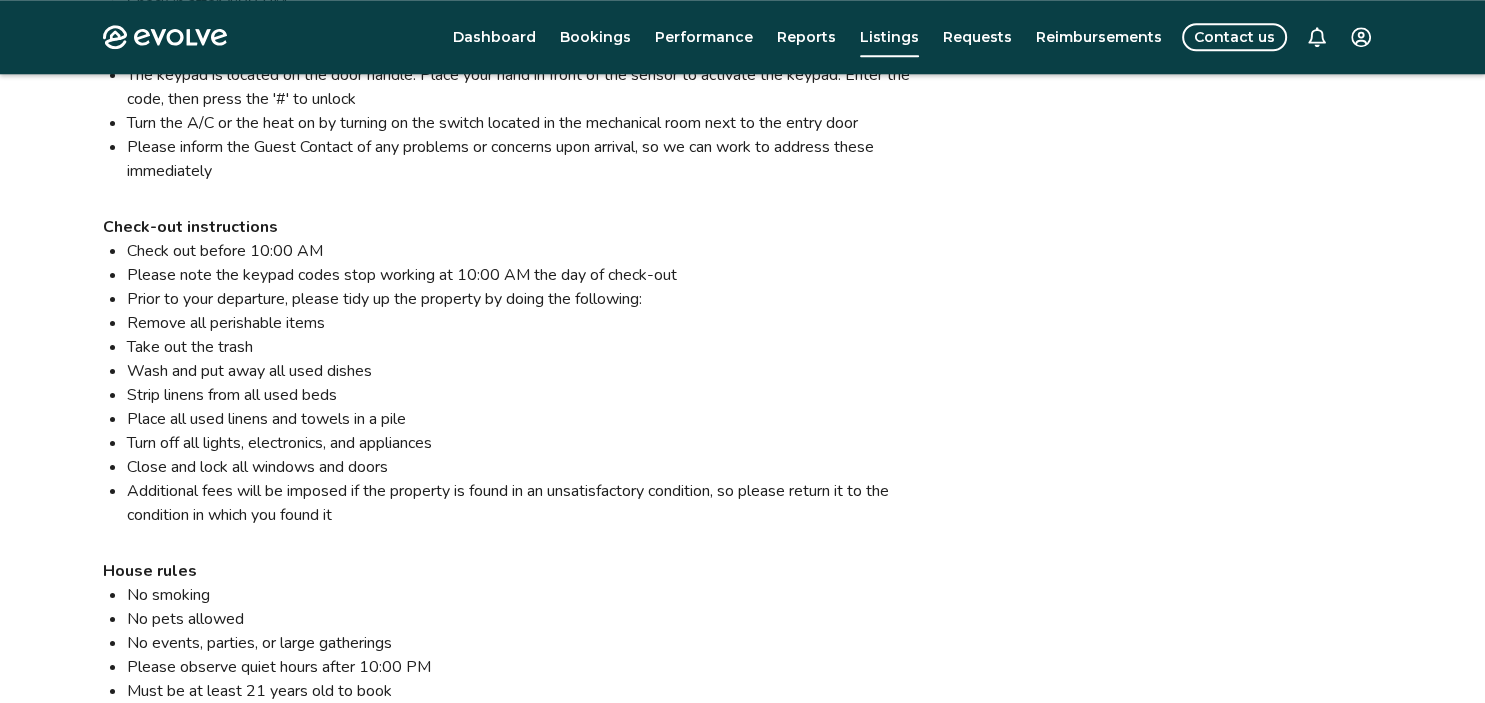scroll, scrollTop: 2006, scrollLeft: 0, axis: vertical 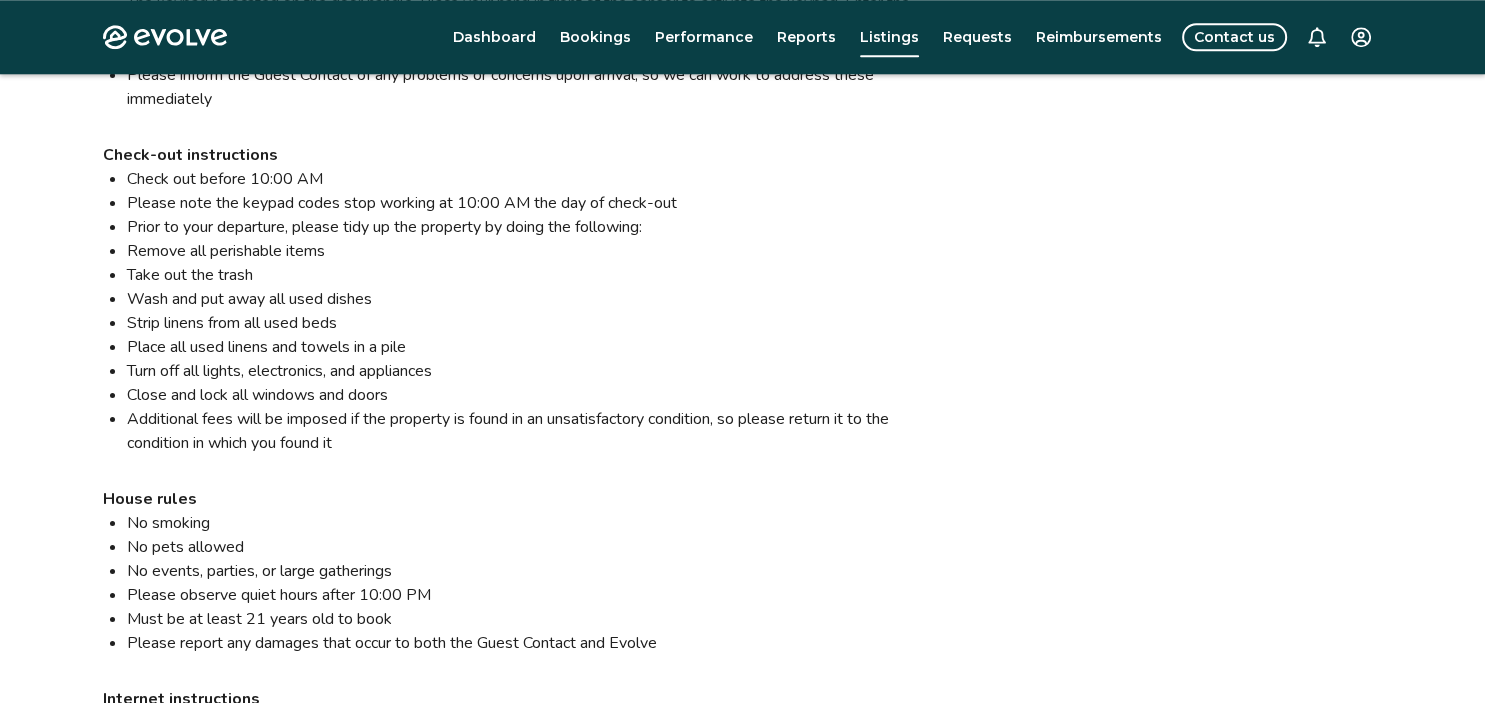 drag, startPoint x: 130, startPoint y: 330, endPoint x: 447, endPoint y: 351, distance: 317.69482 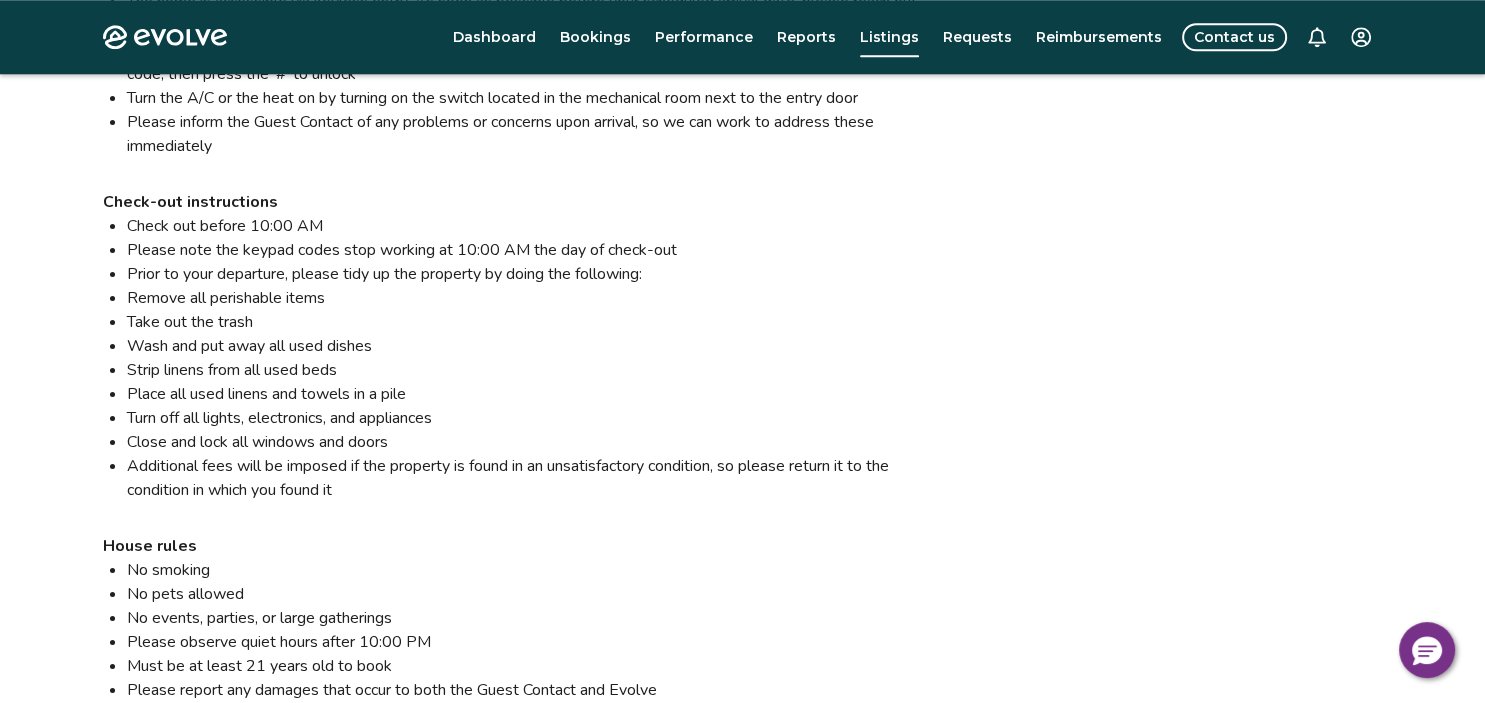 scroll, scrollTop: 1974, scrollLeft: 0, axis: vertical 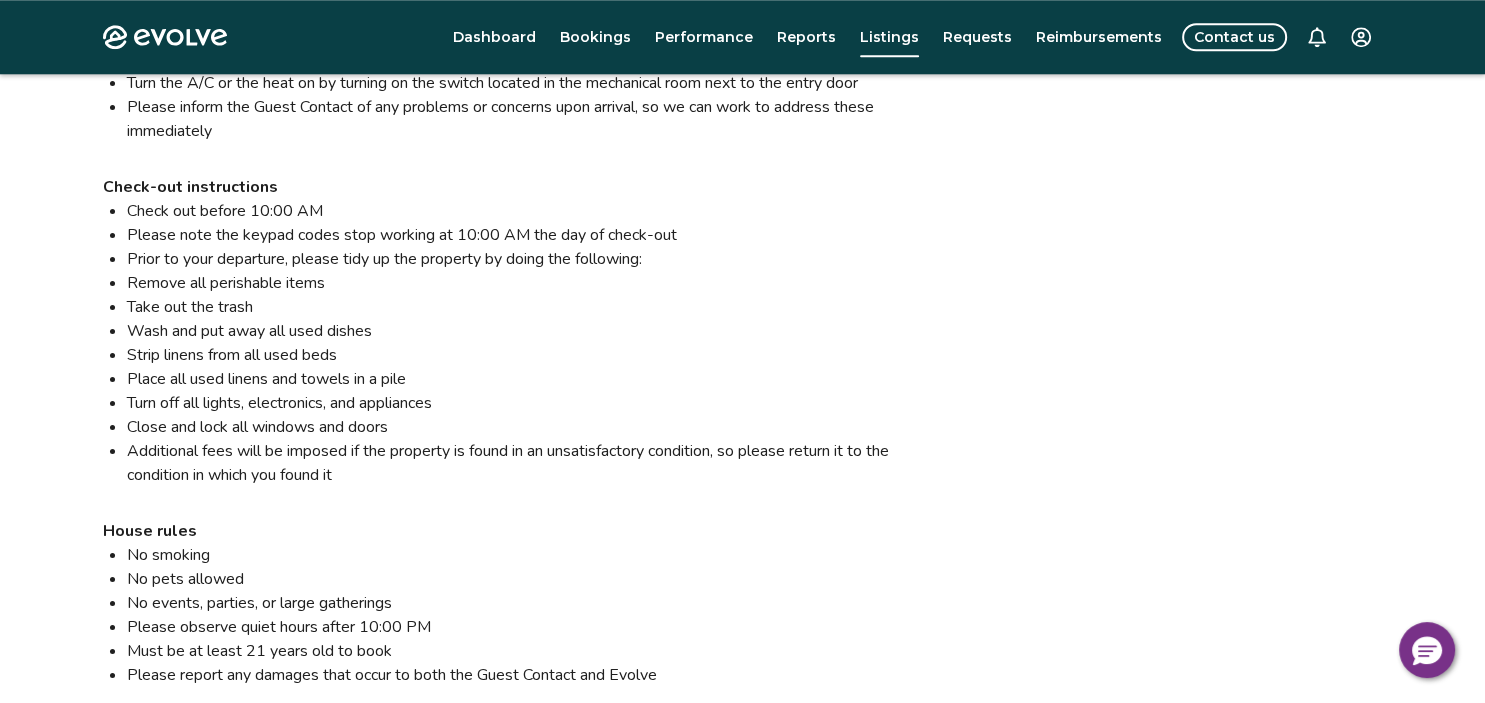 click on "Place all used linens and towels in a pile" at bounding box center [529, 379] 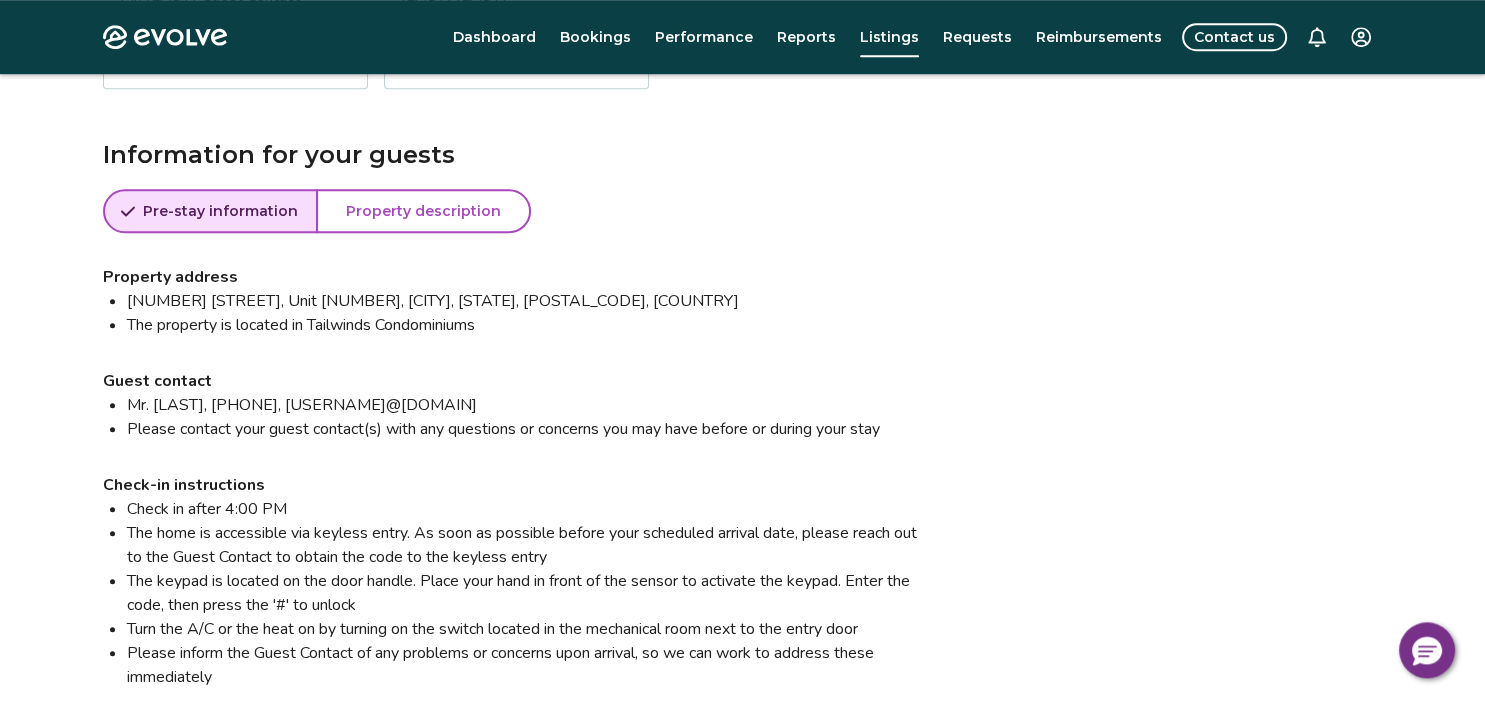 scroll, scrollTop: 1446, scrollLeft: 0, axis: vertical 